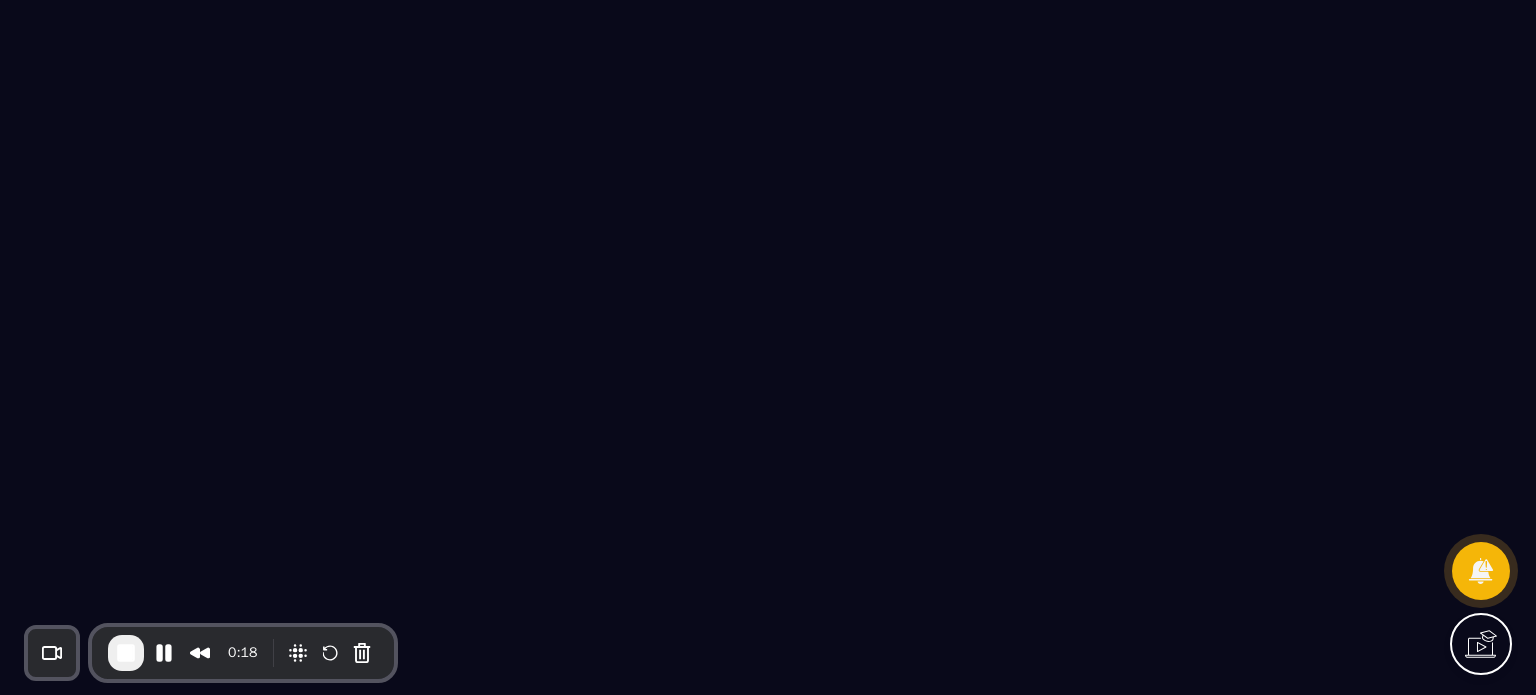 scroll, scrollTop: 0, scrollLeft: 0, axis: both 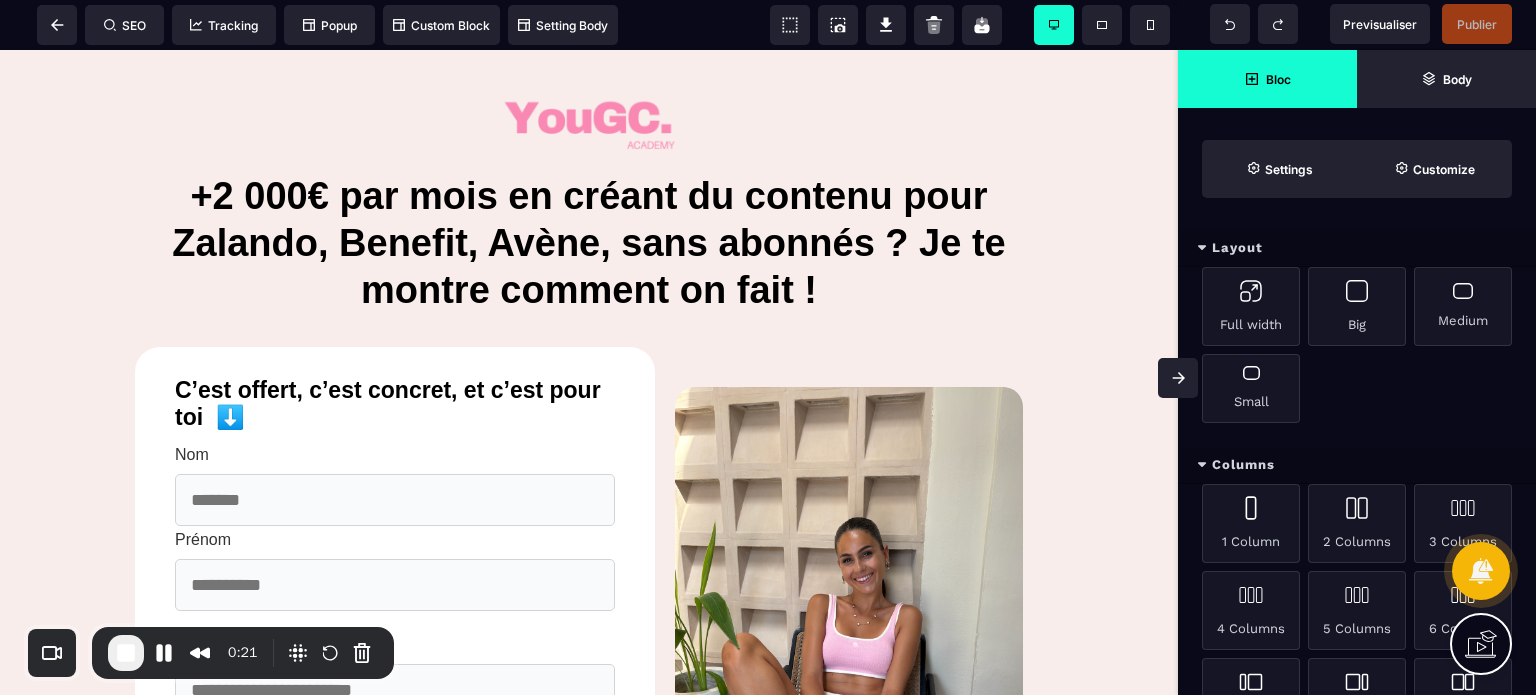 click 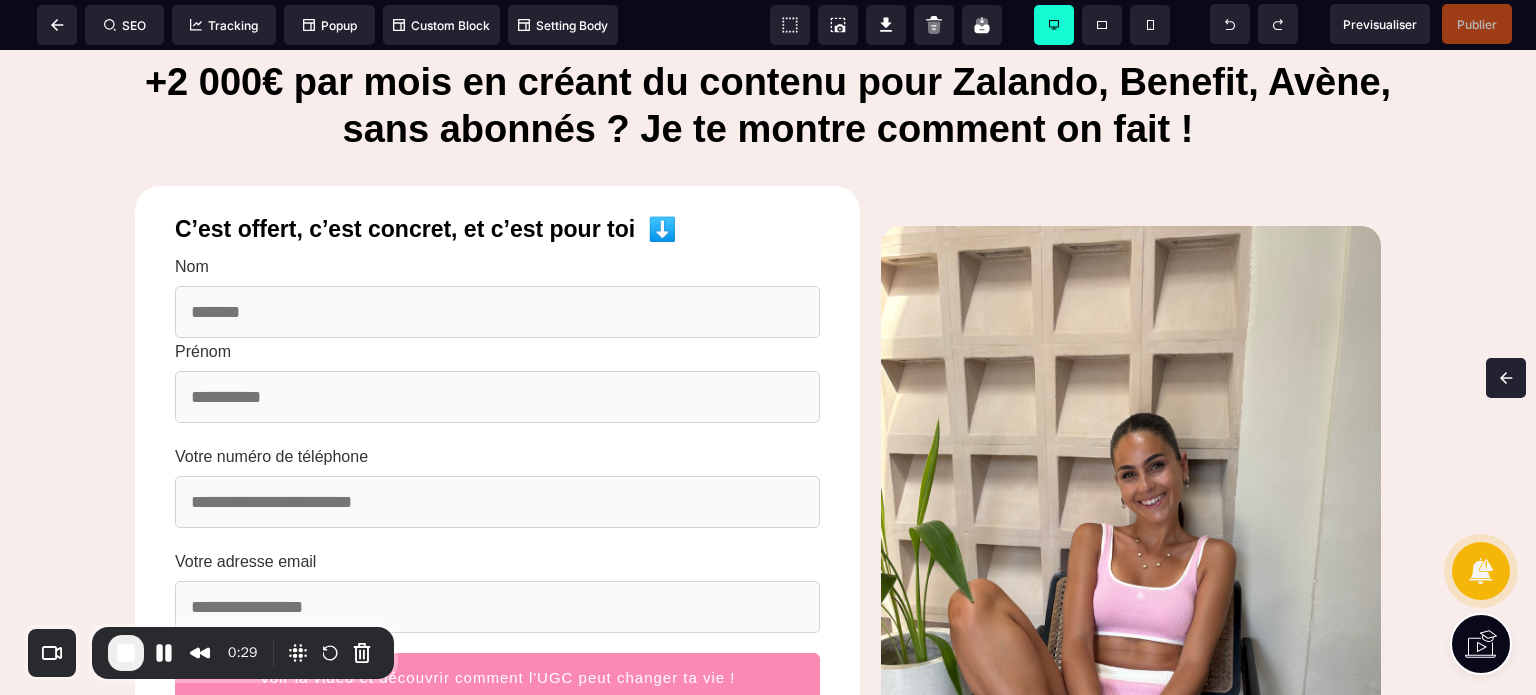 scroll, scrollTop: 0, scrollLeft: 0, axis: both 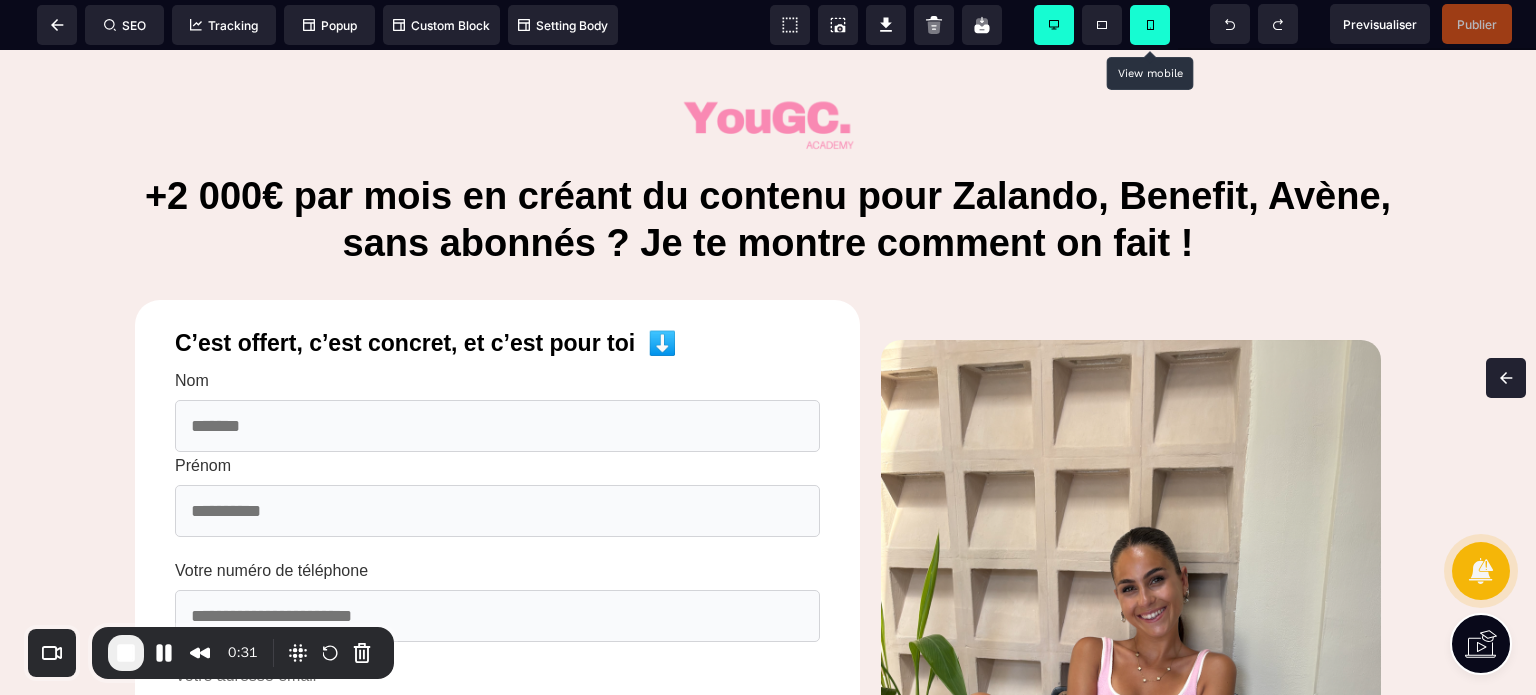 click at bounding box center (1150, 25) 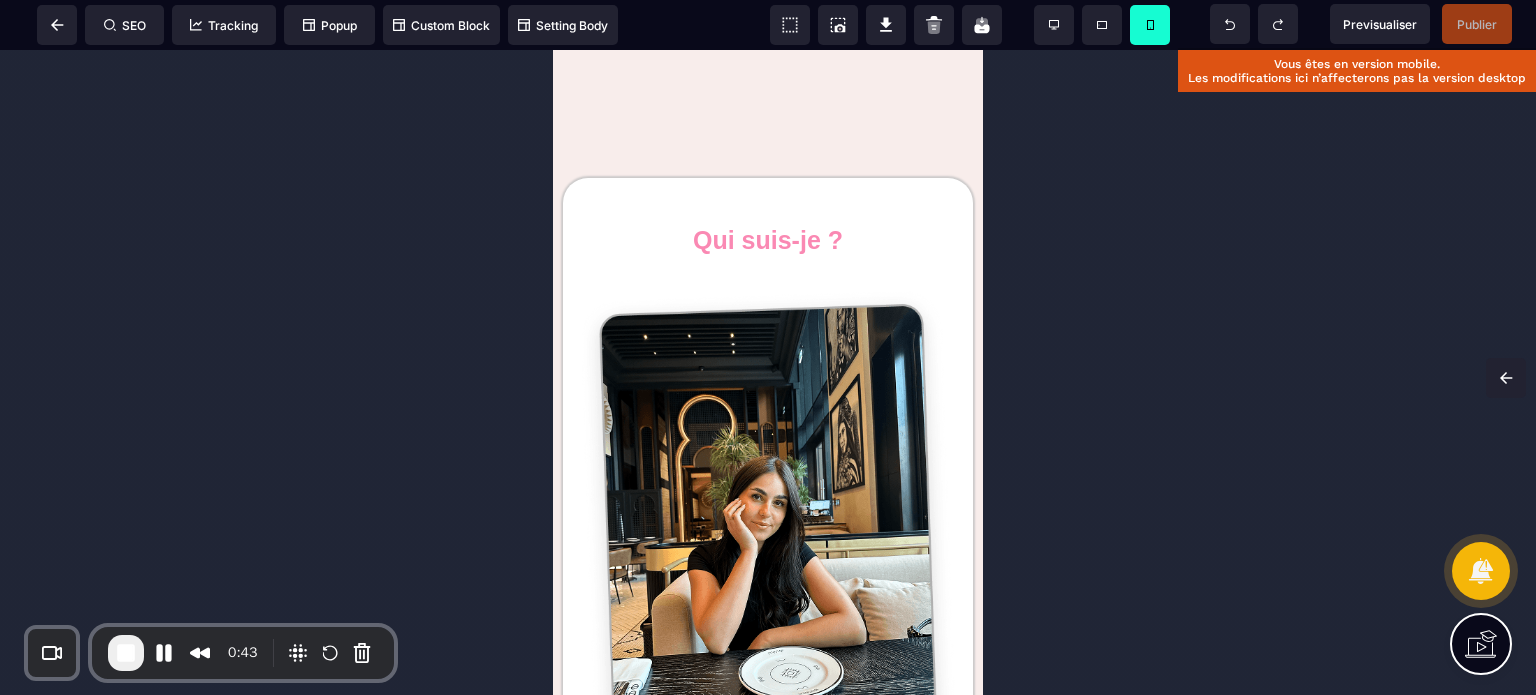 scroll, scrollTop: 3456, scrollLeft: 0, axis: vertical 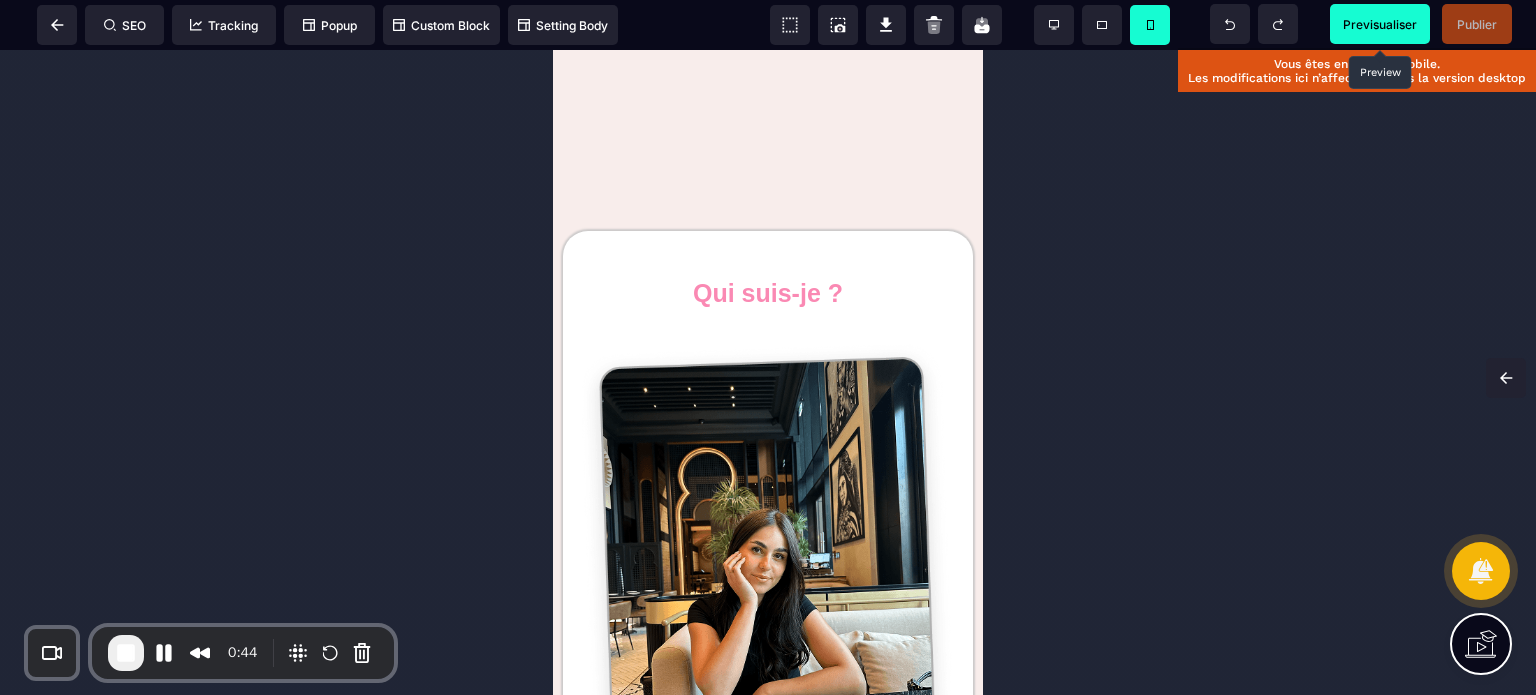 click on "Previsualiser" at bounding box center [1380, 24] 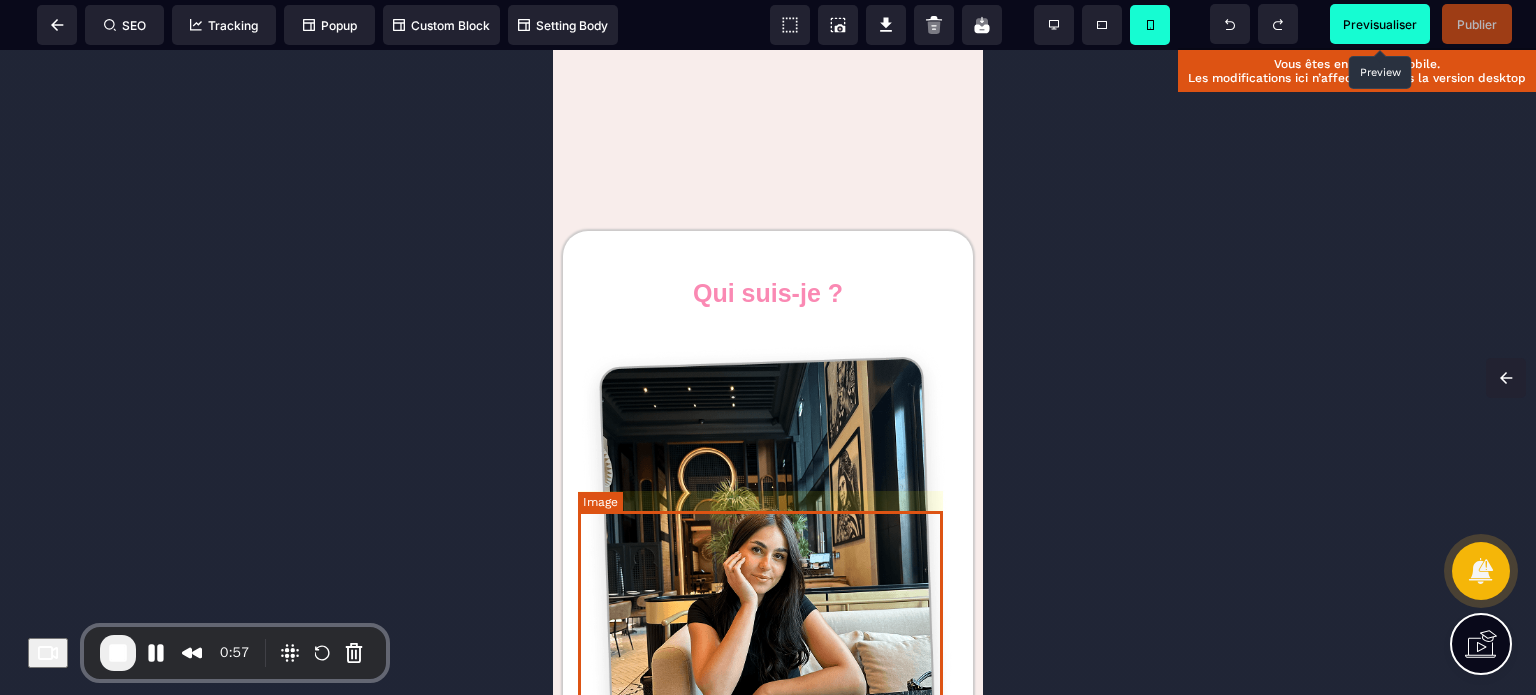 click at bounding box center [768, 578] 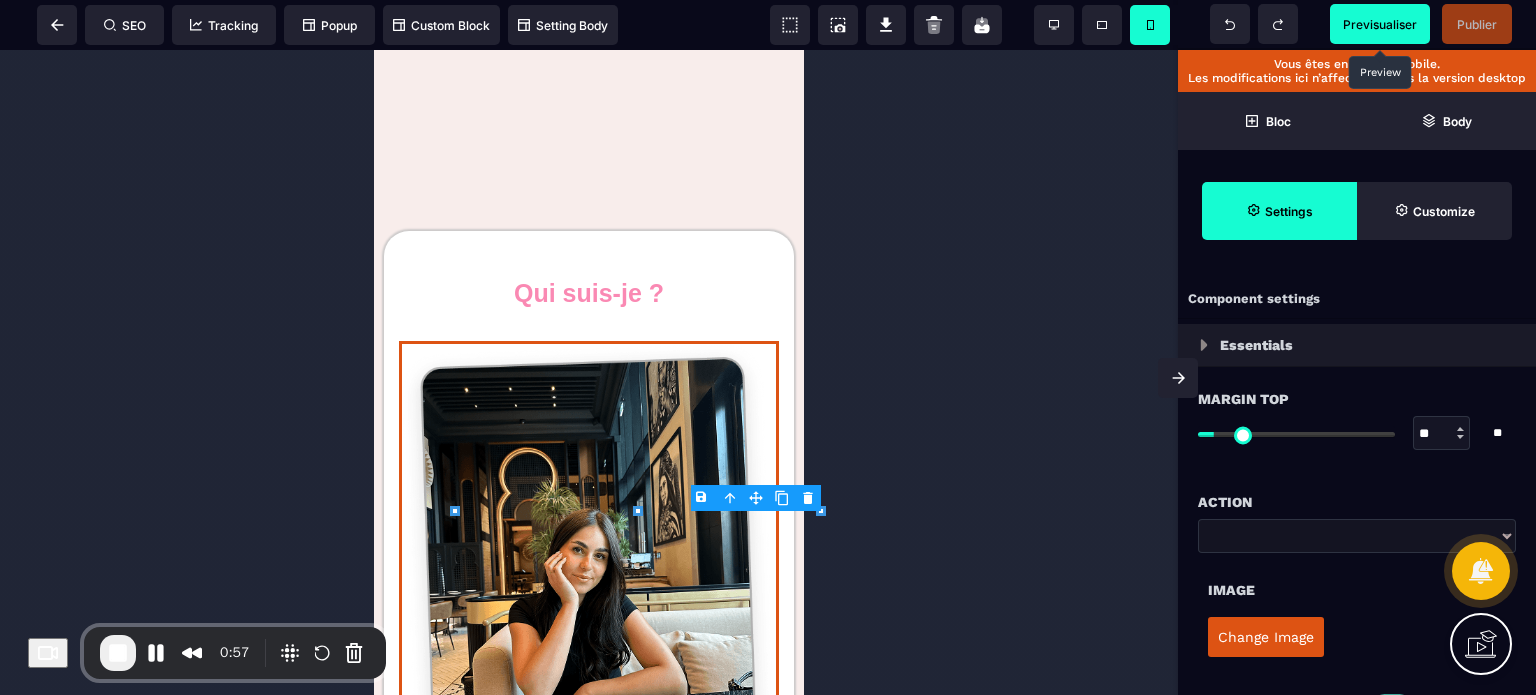 type on "*" 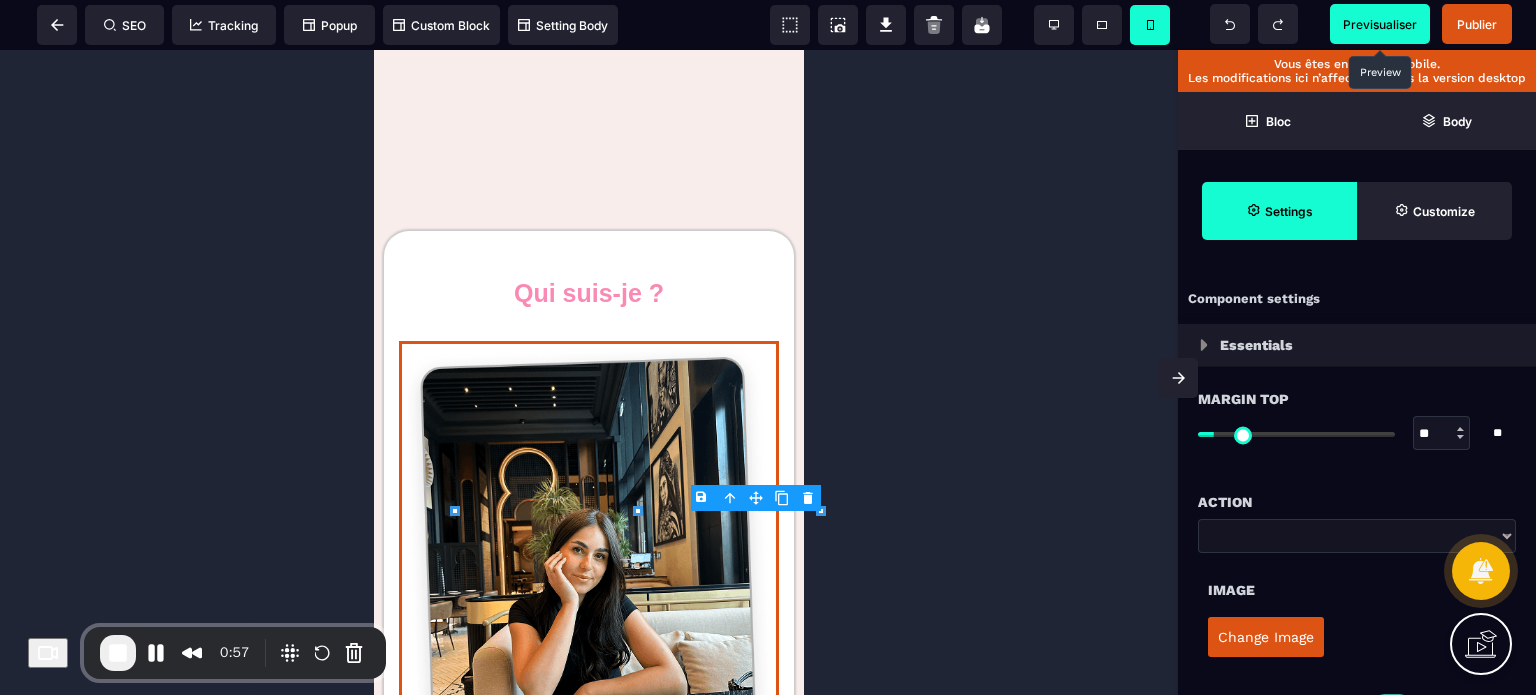 select on "**" 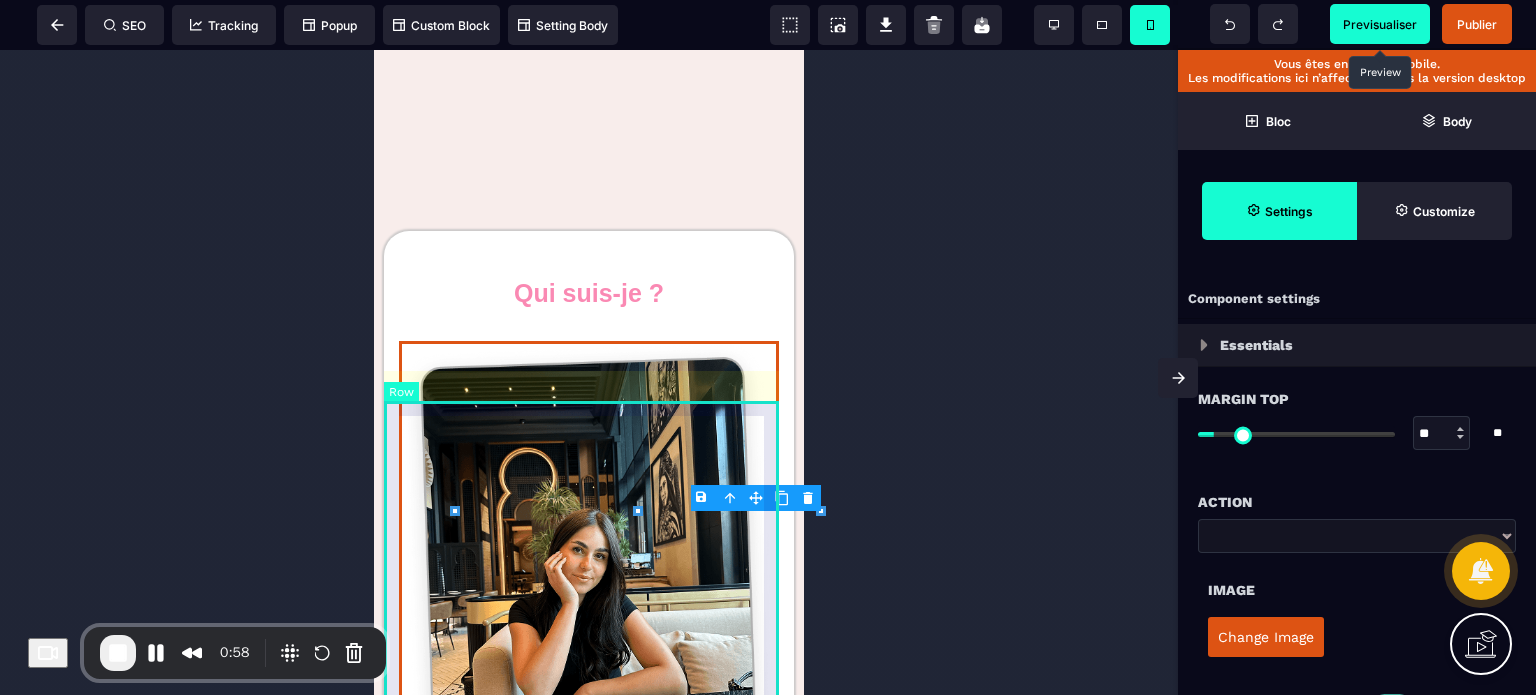 click on "Qui suis-je ? Hey girl, moi c’est [FIRST] ! J’ai [AGE] ans ! Et depuis quelques années… Je vis d’une activité un peu secrète qui me permet d’exprimer ma créativité, de collaborer avec des marques que j’adore, et surtout, de travailler selon mes propres règles ! Cette activité, c’est l’UGC ! Et grâce à ça : Je peux travailler depuis chez moi, et partir en vacance quand je veux aux quatres coins du monde pour me ressourcer ! Et toi aussi, tu peux faire pareil ! Et ça, en partant de zéro ! Alors, si toi aussi tu rêves d’un métier qui te permet d’être libre, épanouie, et alignée avec ce que tu es vraiment… Et d’en plus pouvoir vivre de ta passion… Tu es au bon endroit, girl ! Je te laisse découvrir tout ça par toi-même ! ;)" at bounding box center [589, 934] 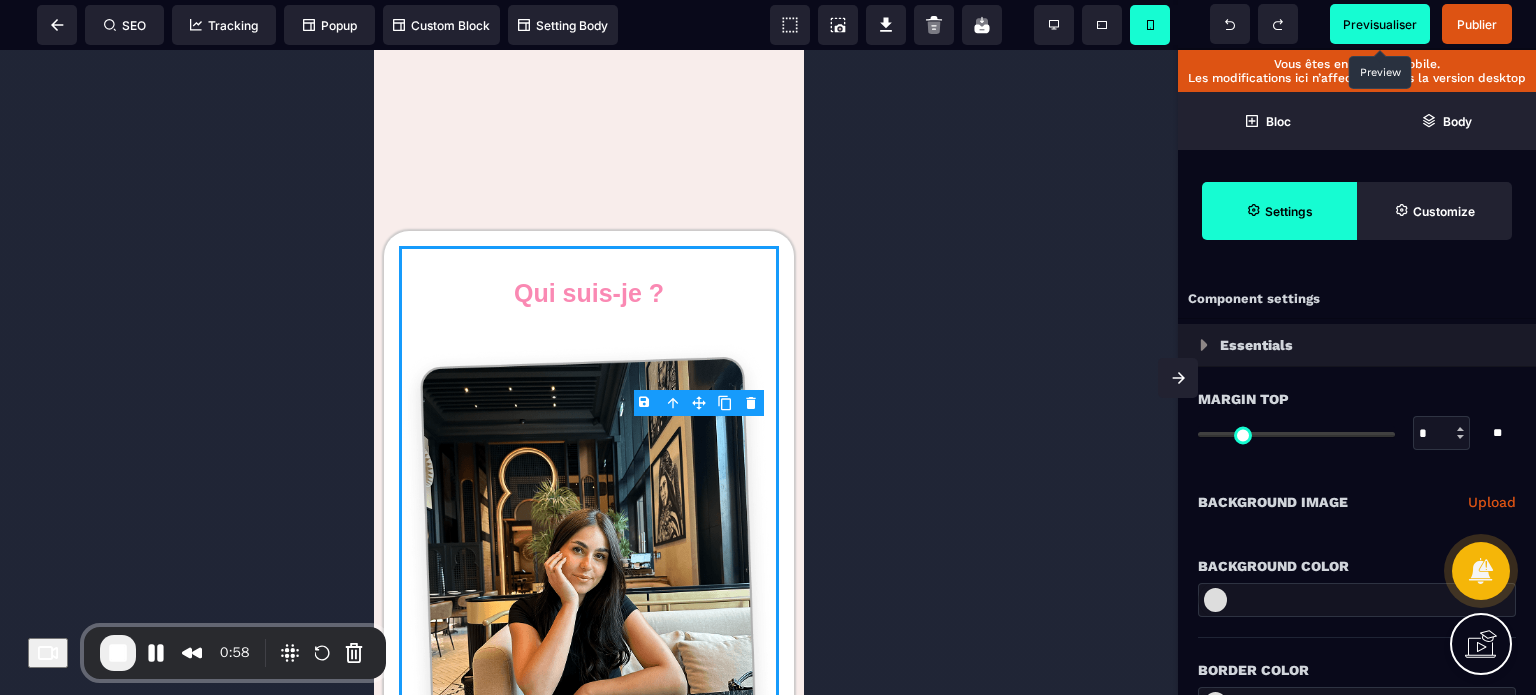 type on "*" 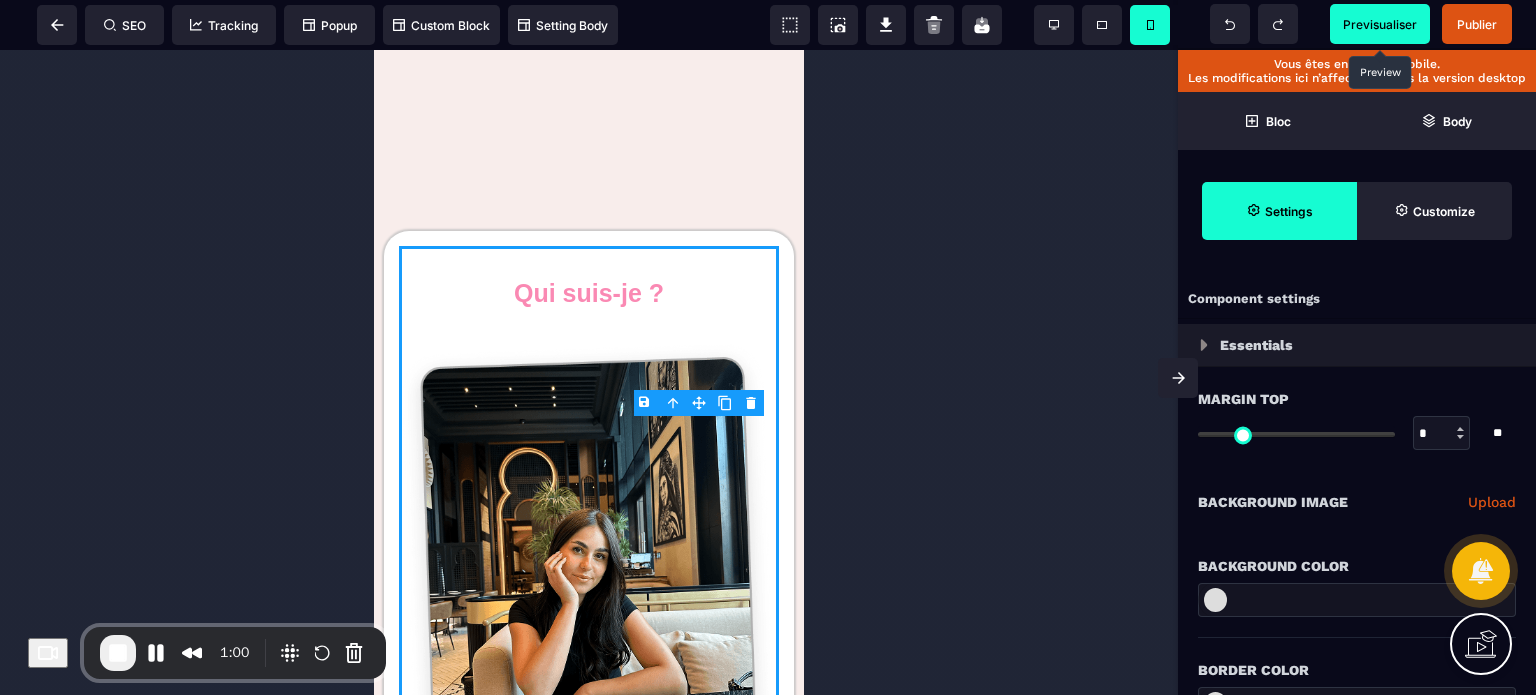 click on "Background Image" at bounding box center [1273, 502] 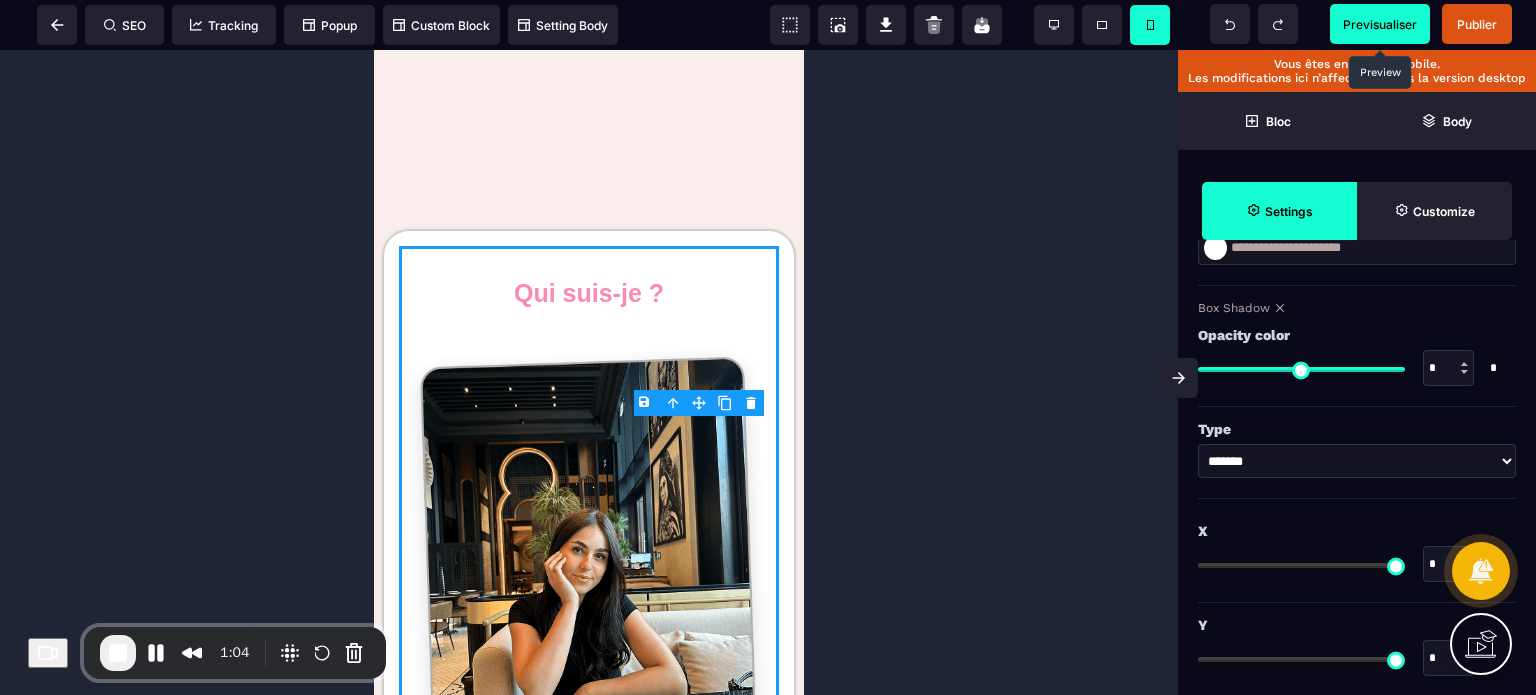 scroll, scrollTop: 2160, scrollLeft: 0, axis: vertical 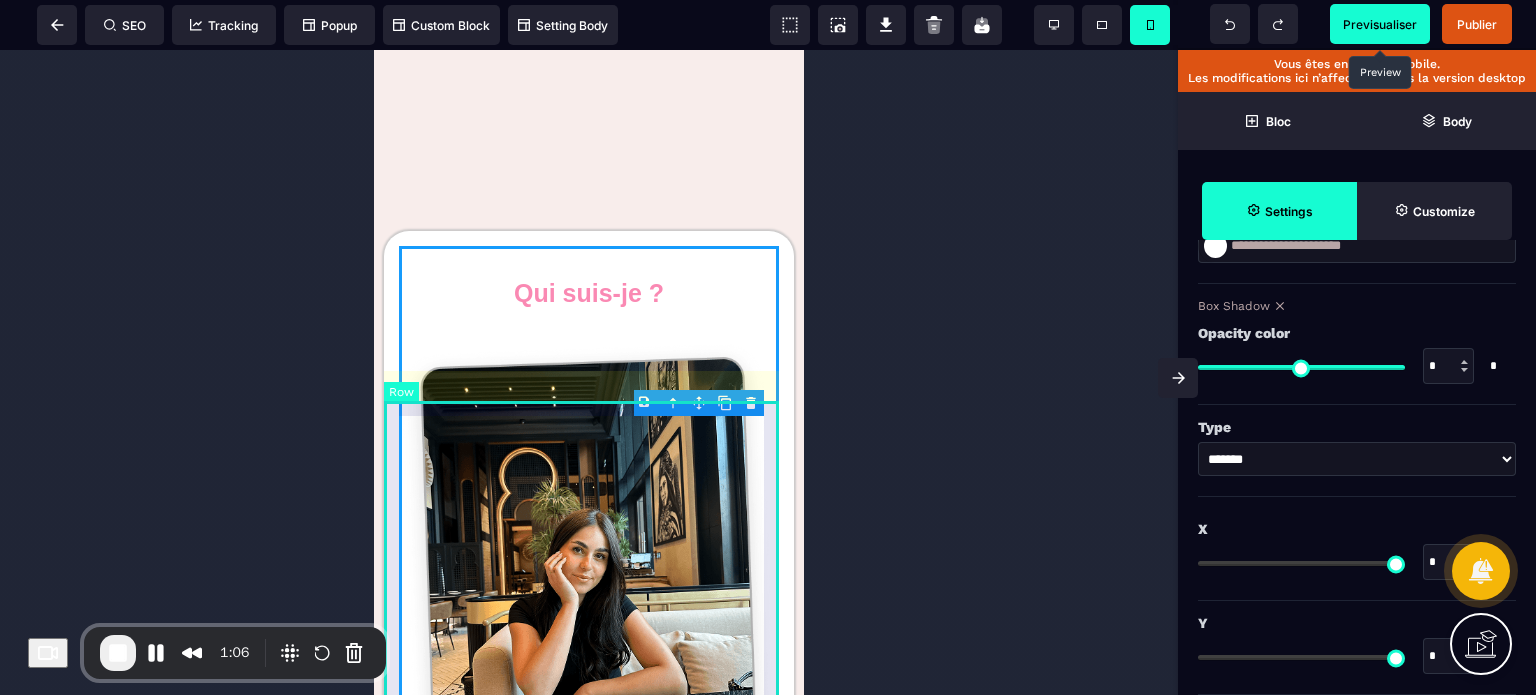 click on "Qui suis-je ? Hey girl, moi c’est [FIRST] ! J’ai [AGE] ans ! Et depuis quelques années… Je vis d’une activité un peu secrète qui me permet d’exprimer ma créativité, de collaborer avec des marques que j’adore, et surtout, de travailler selon mes propres règles ! Cette activité, c’est l’UGC ! Et grâce à ça : Je peux travailler depuis chez moi, et partir en vacance quand je veux aux quatres coins du monde pour me ressourcer ! Et toi aussi, tu peux faire pareil ! Et ça, en partant de zéro ! Alors, si toi aussi tu rêves d’un métier qui te permet d’être libre, épanouie, et alignée avec ce que tu es vraiment… Et d’en plus pouvoir vivre de ta passion… Tu es au bon endroit, girl ! Je te laisse découvrir tout ça par toi-même ! ;) Voir la vidéo et découvrir l'UGC" at bounding box center (589, 988) 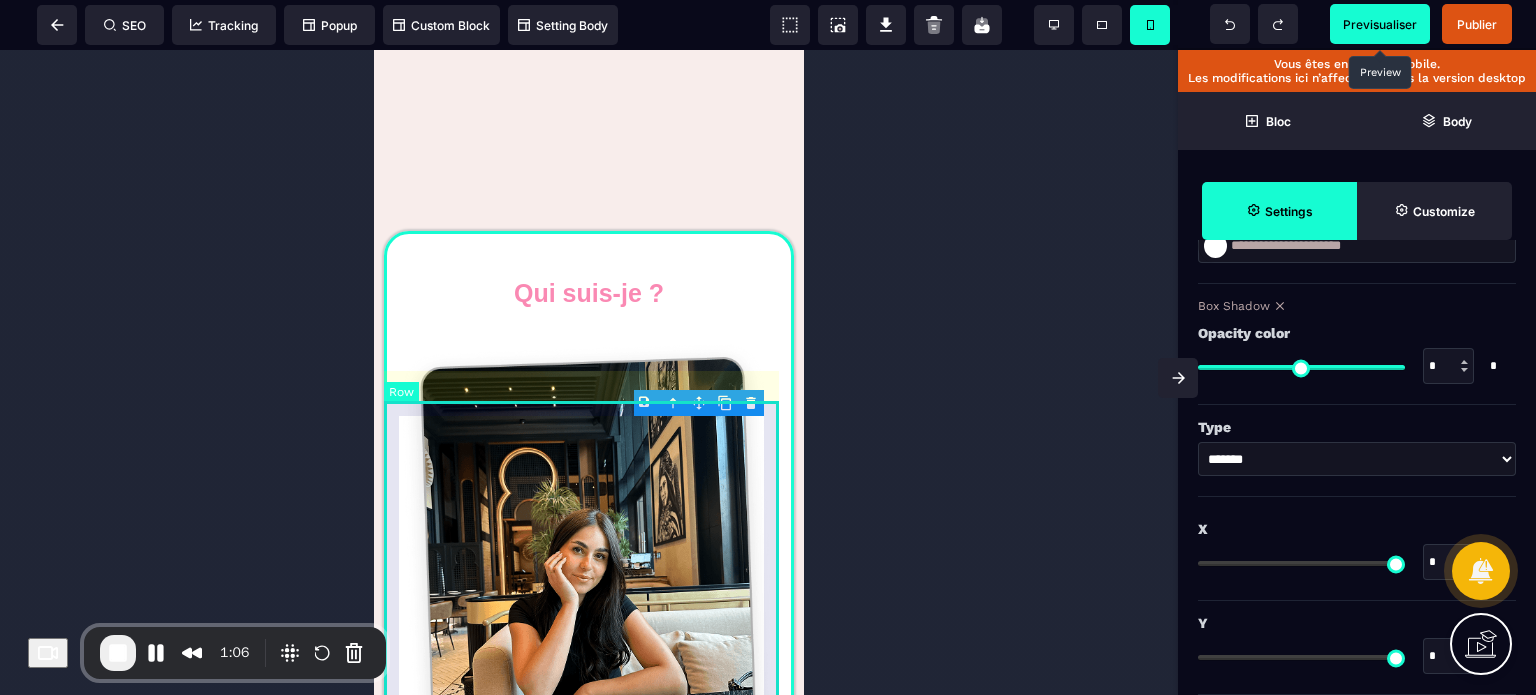 scroll, scrollTop: 0, scrollLeft: 0, axis: both 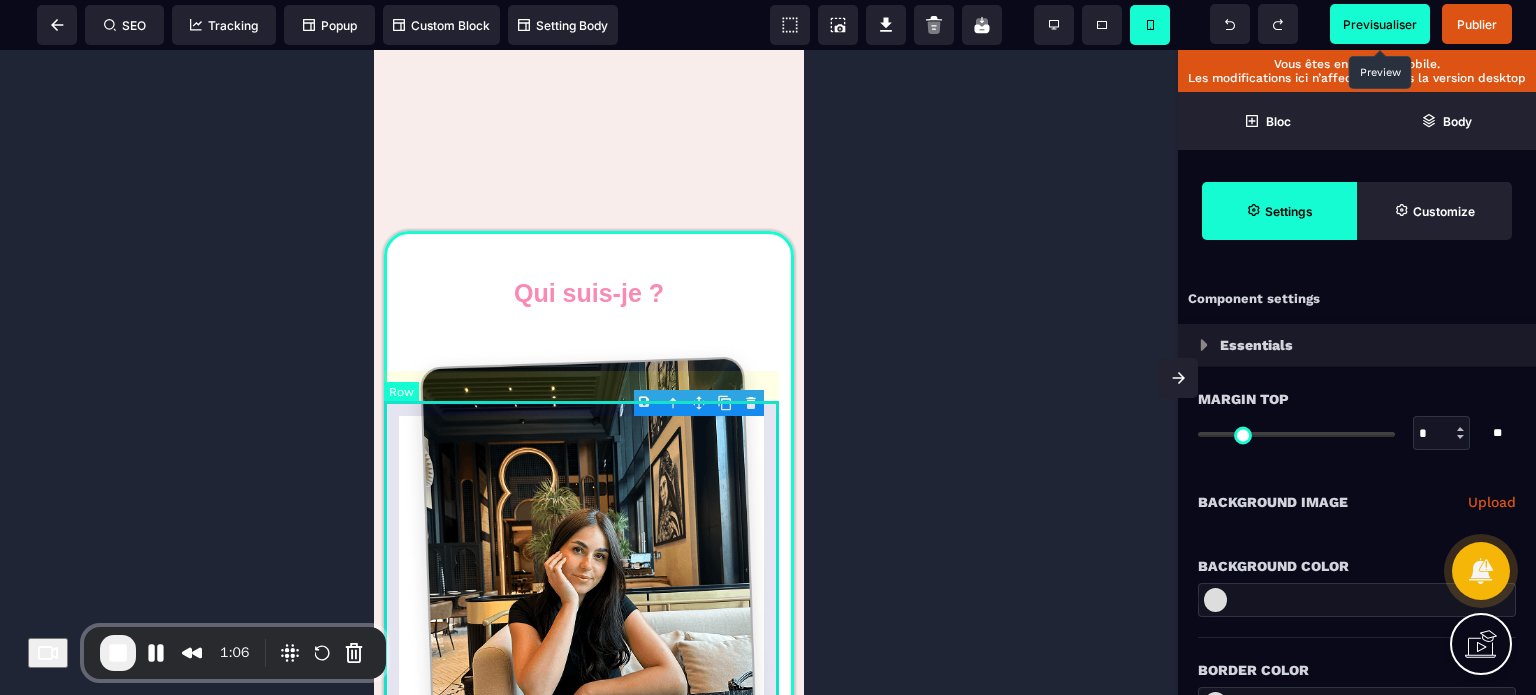 select on "*" 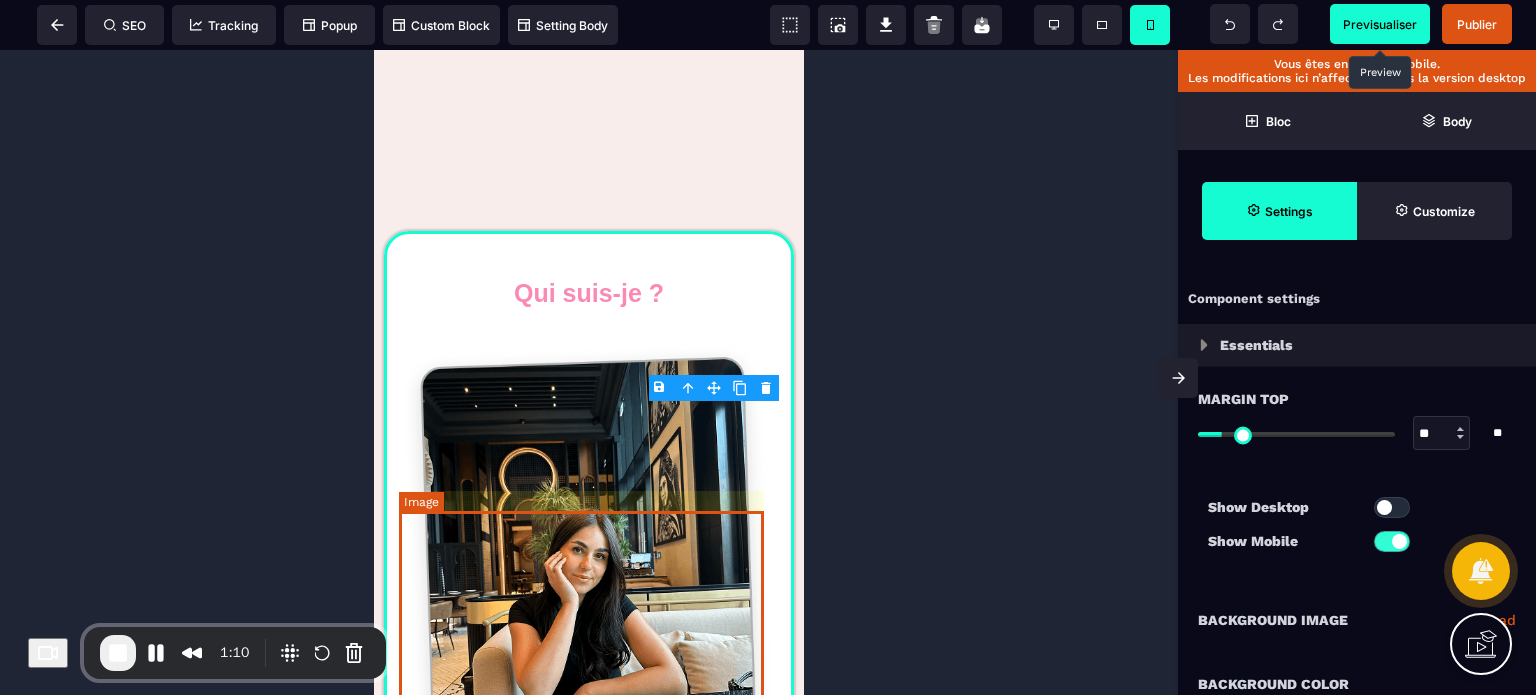 click at bounding box center [589, 578] 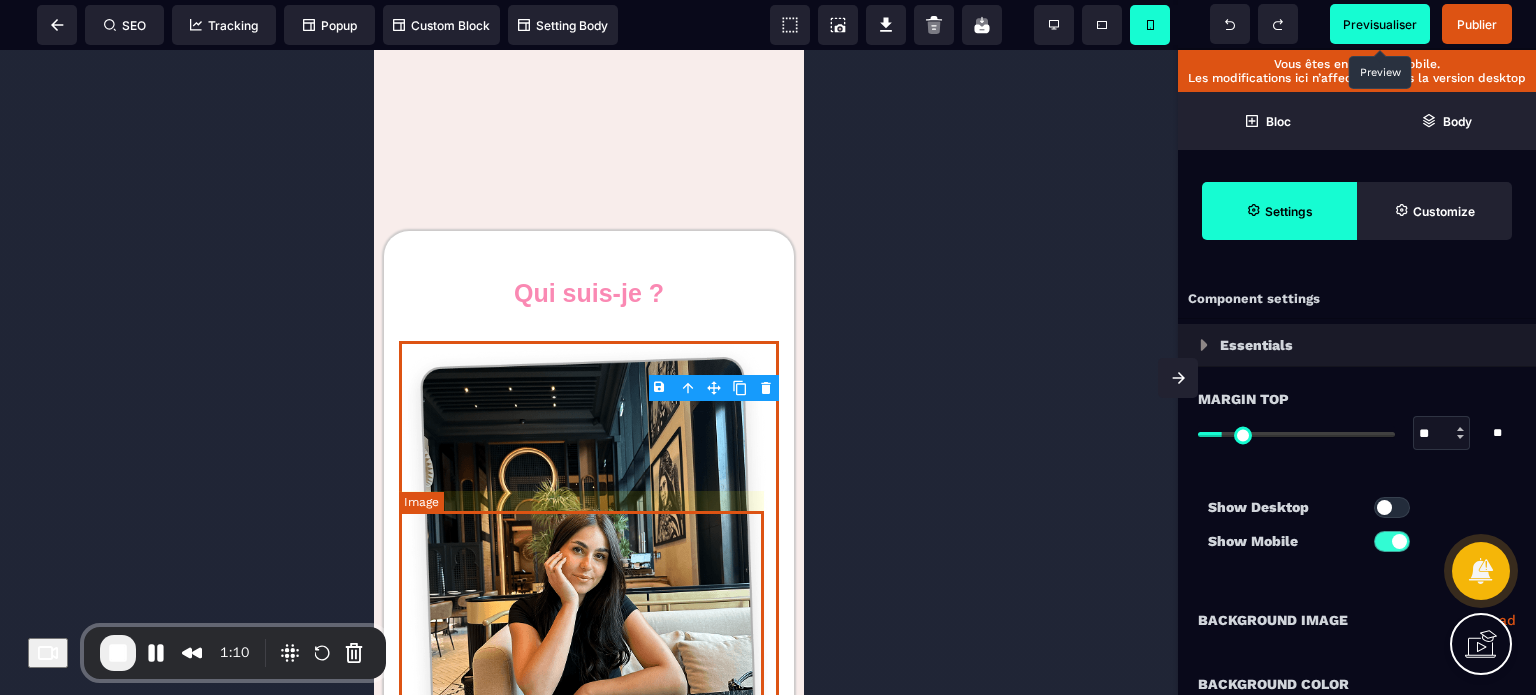 select 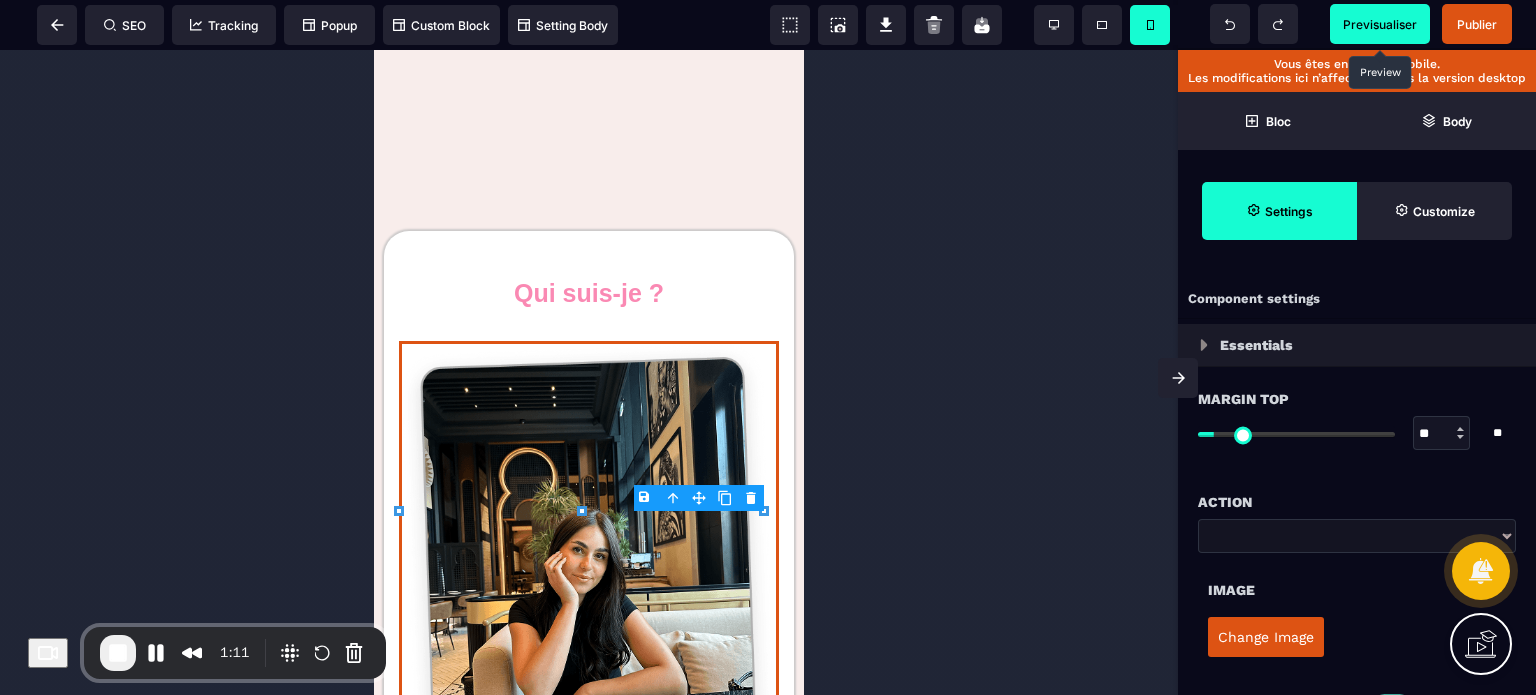 click on "Change Image" at bounding box center (1266, 637) 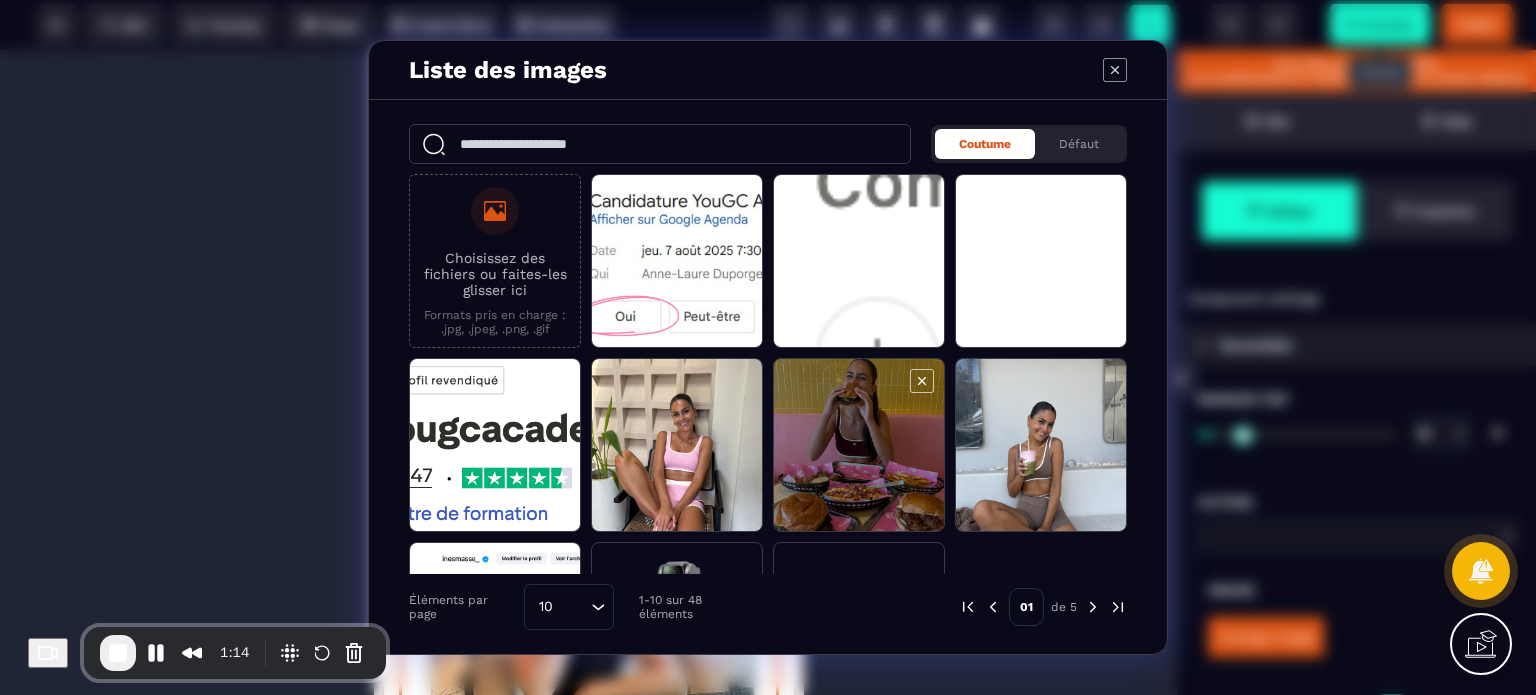 click at bounding box center [859, 446] 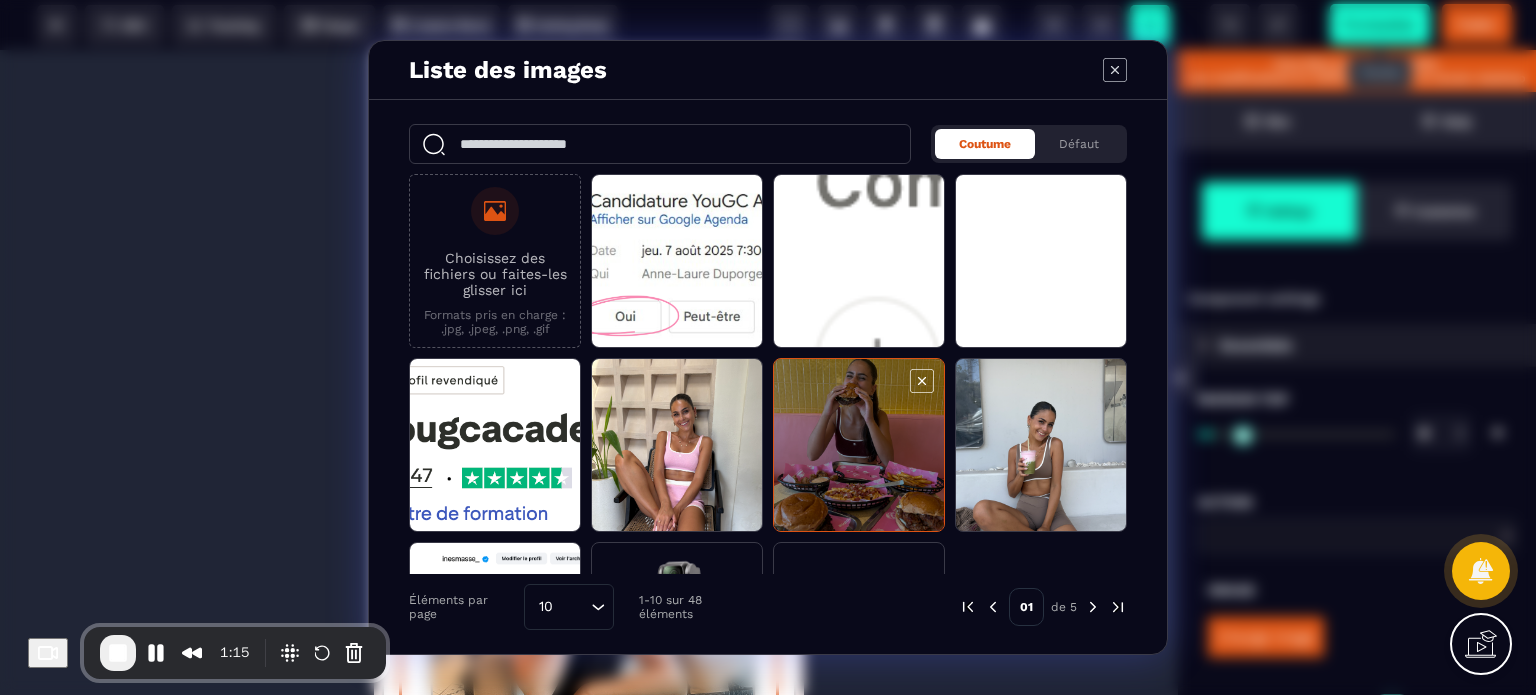 click at bounding box center (859, 446) 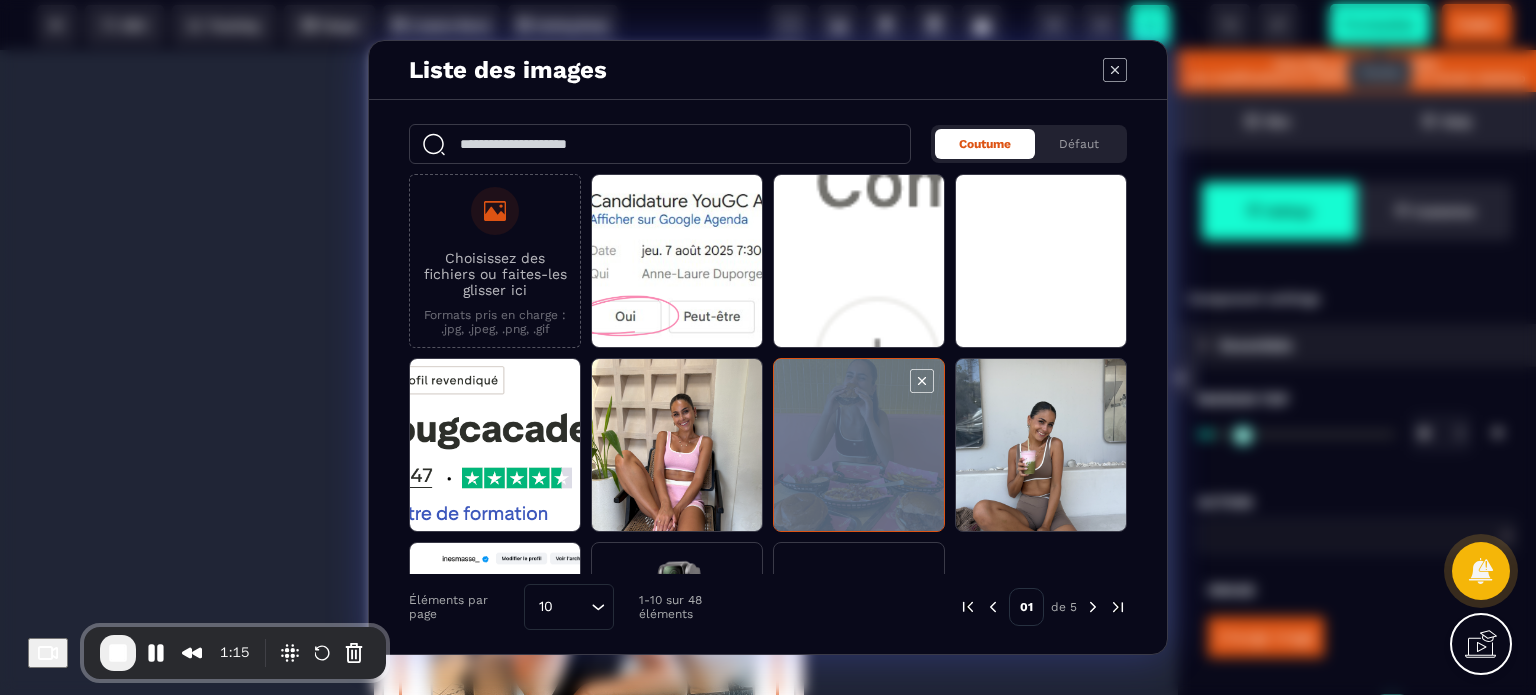 click at bounding box center (859, 446) 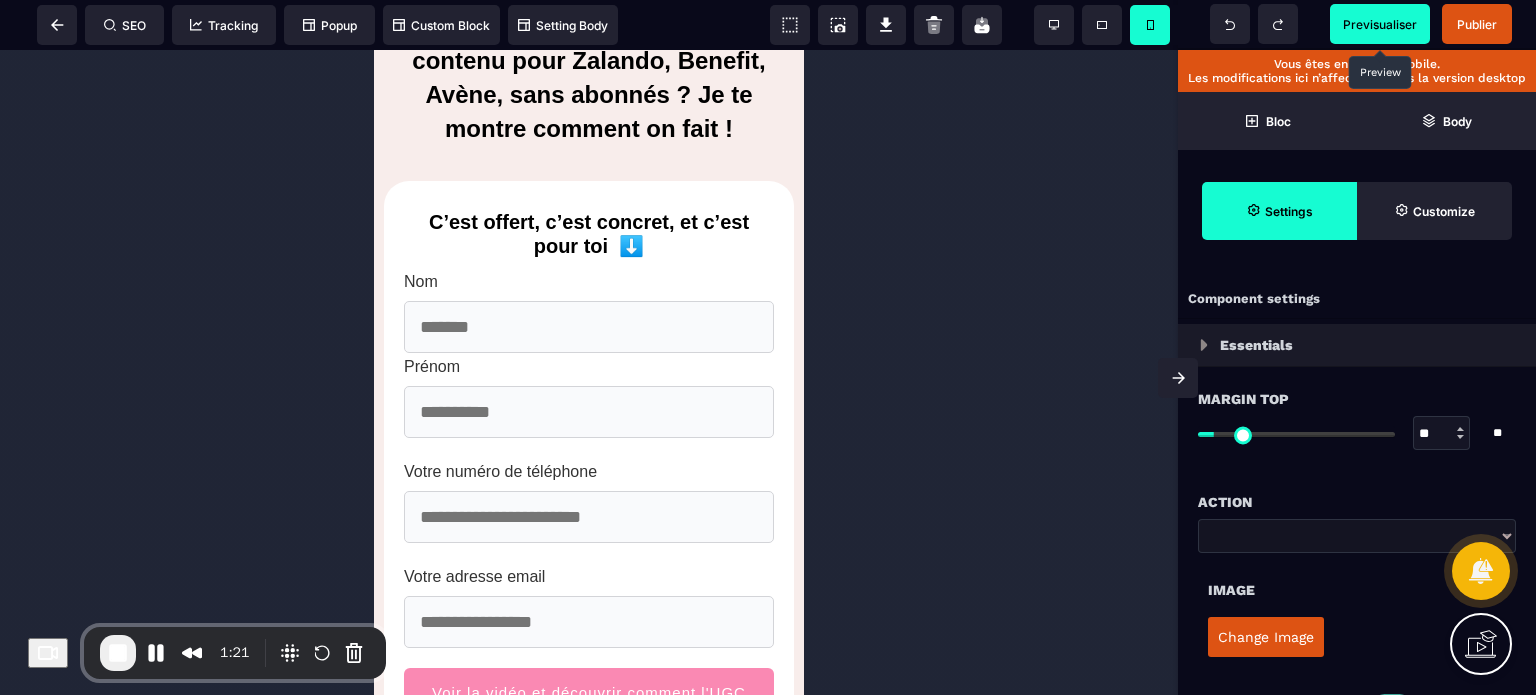 scroll, scrollTop: 0, scrollLeft: 0, axis: both 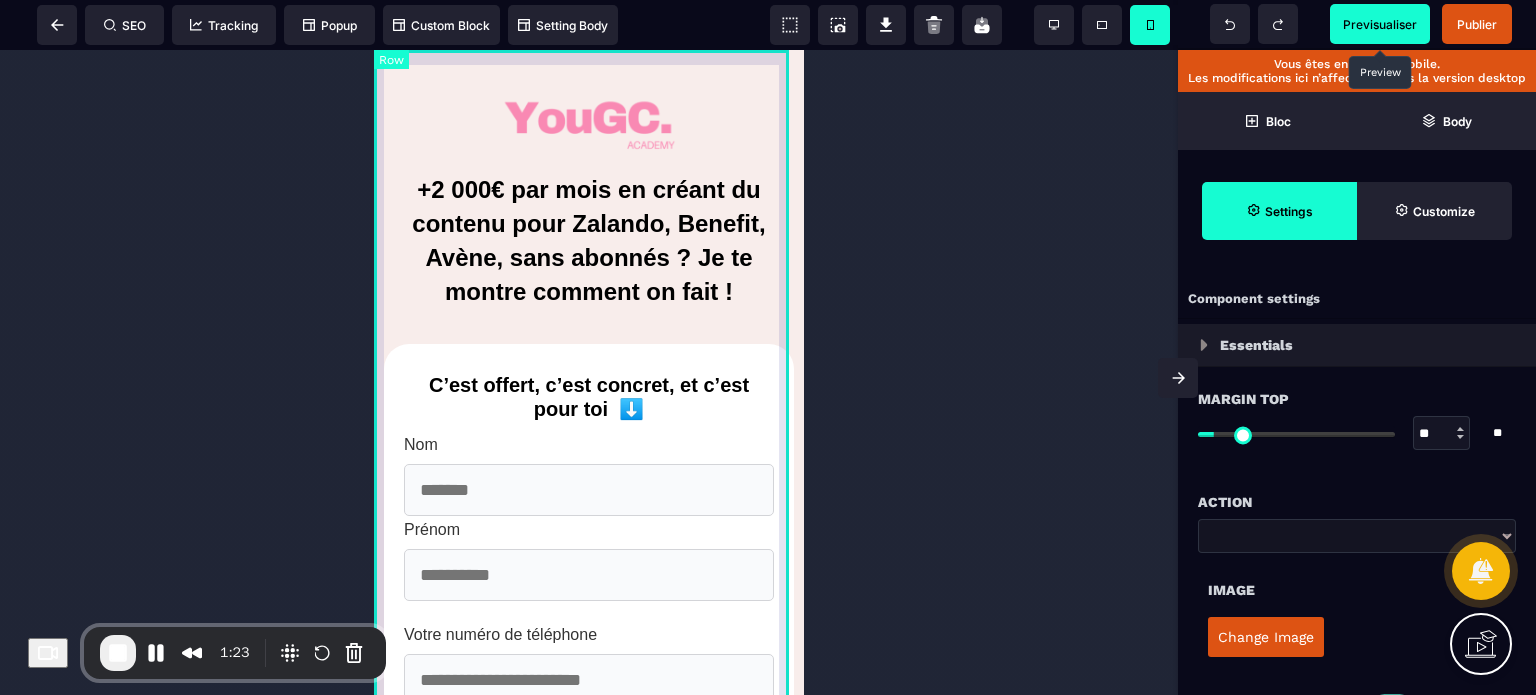 click on "+2 000€ par mois en créant du contenu pour Zalando, Benefit, Avène, sans abonnés ? Je te montre comment on fait ! C’est offert, c’est concret, et c’est pour toi  ⬇️ Nom  Prénom Votre numéro de téléphone Votre adresse email Voir la vidéo et découvrir comment l'UGC peut changer ta vie ! En cliquant sur ce bouton ci-dessus vous créez un compte avec [FIRST] [LAST] et acceptez notre Politique de Confidentialité et Conditions Générales d'Utilisation, ainsi que la réception d'emails. Si tu es sur cette page… ✨ C’est parce qu’aujourd’hui, tu souhaites sûrement : Devenir plus libre (et travailler depuis chez toi) tout en ayant une activité qui te permet de mettre en avant ta créativité et de créer du contenu ! Découvrir l’UGC (en partant de zéro) et collaborer avec tes marques et tes entreprises préférées ! Passer plus de temps avec tes proches, ta famille, ou même juste voyager aux quatres coins du monde ! Te sentir valorisé, avoir un impact positif dans ce que tu fais ! et" at bounding box center (589, 2790) 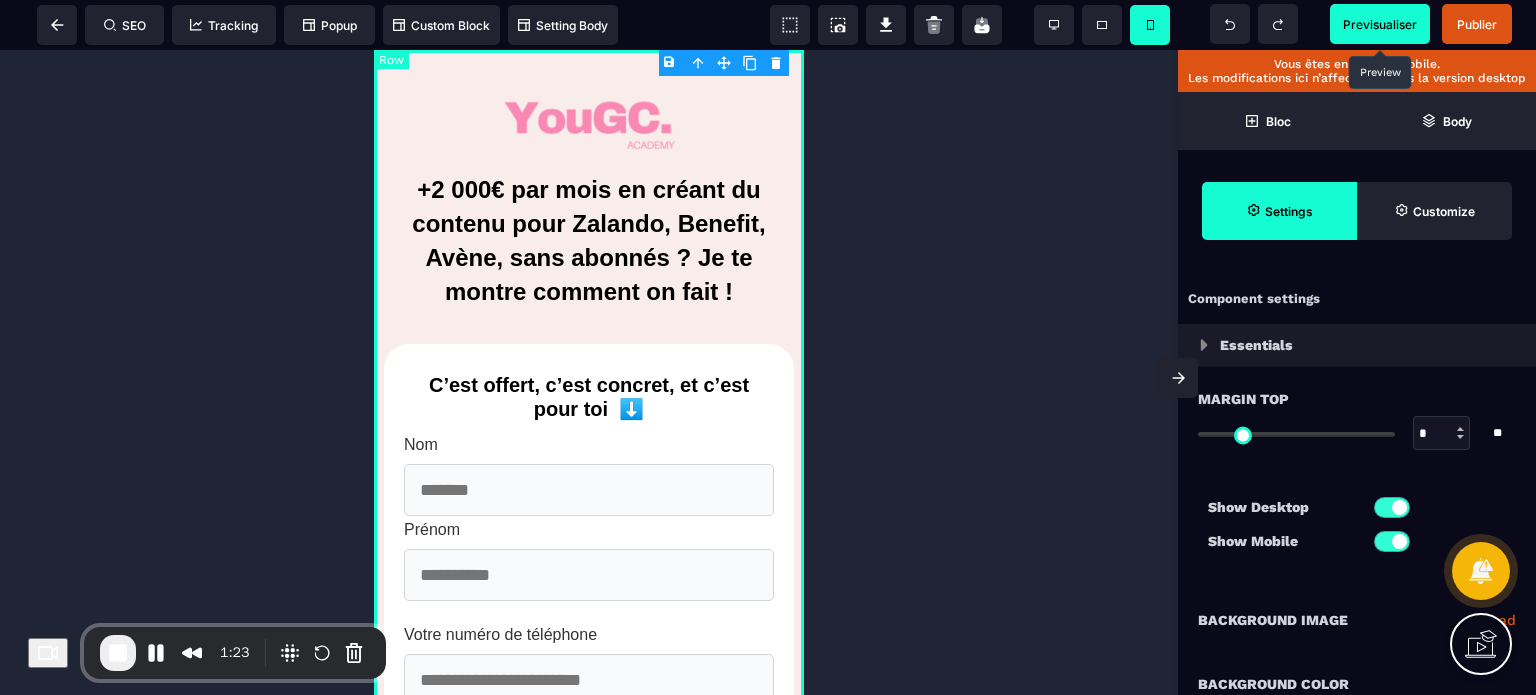 type on "*" 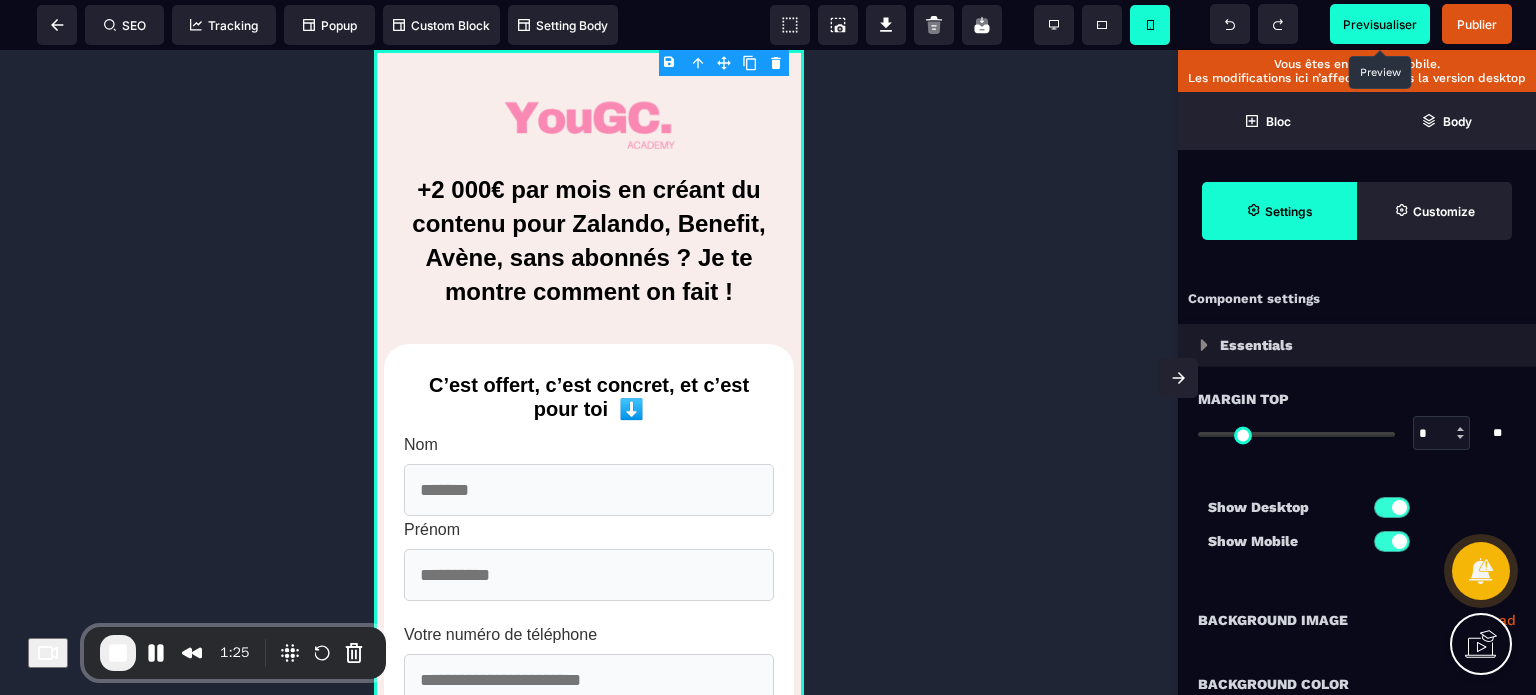 click on "Margin Top
*
*
**
All" at bounding box center (1357, 428) 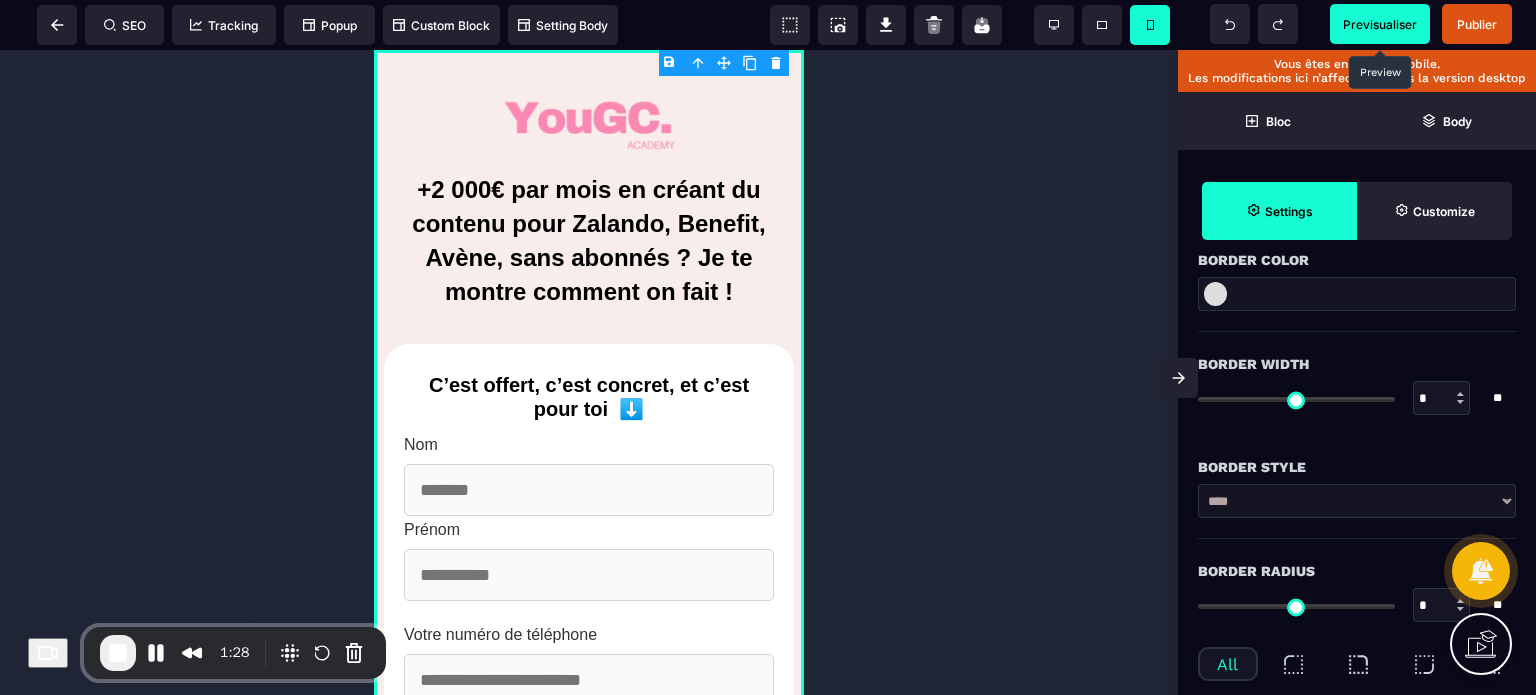 scroll, scrollTop: 520, scrollLeft: 0, axis: vertical 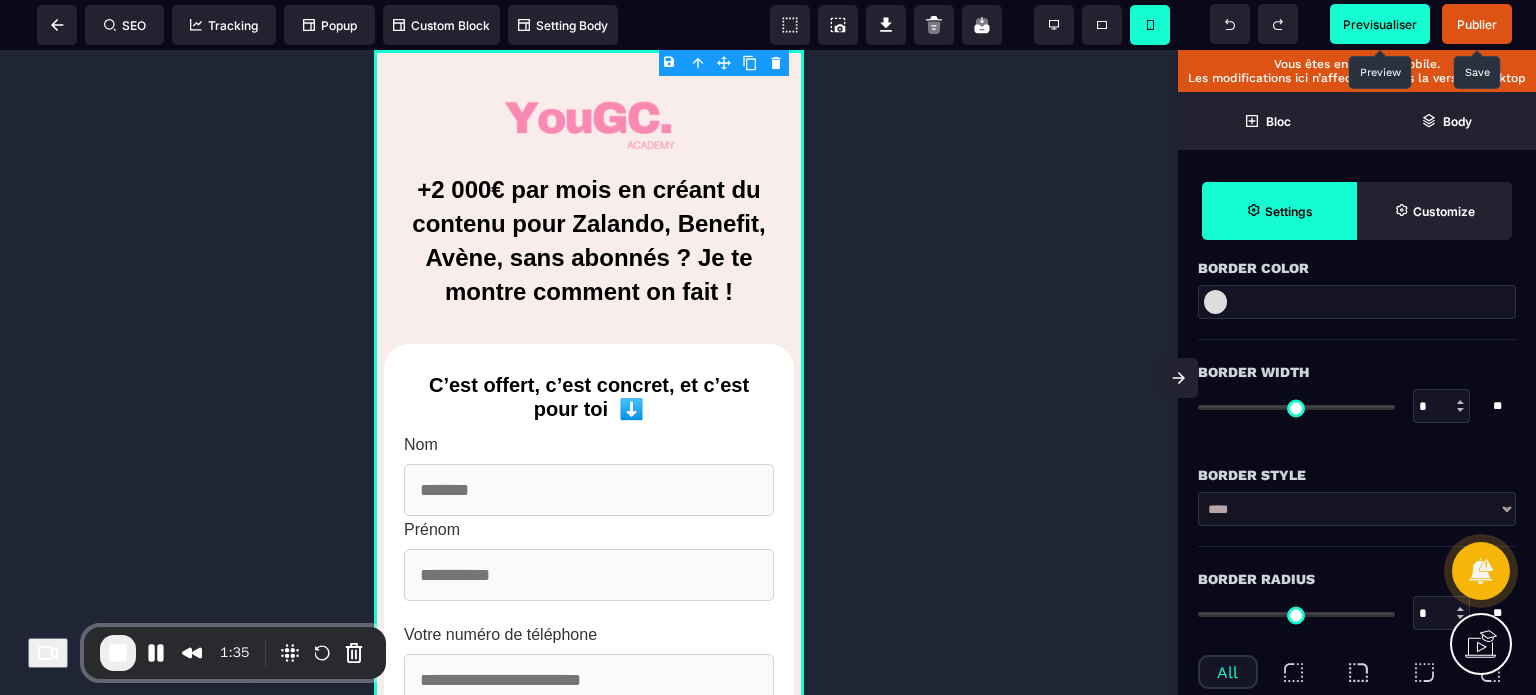 click on "Publier" at bounding box center (1477, 24) 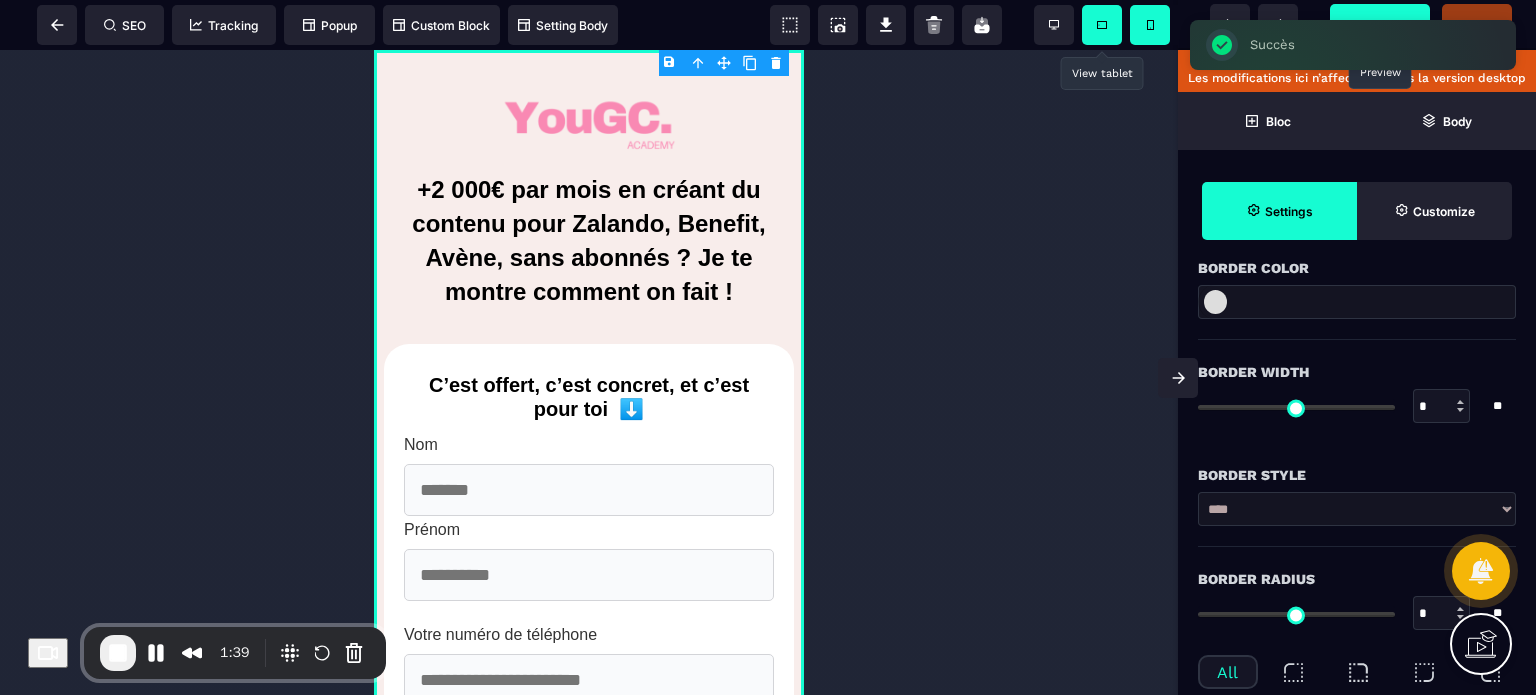 click at bounding box center [1102, 25] 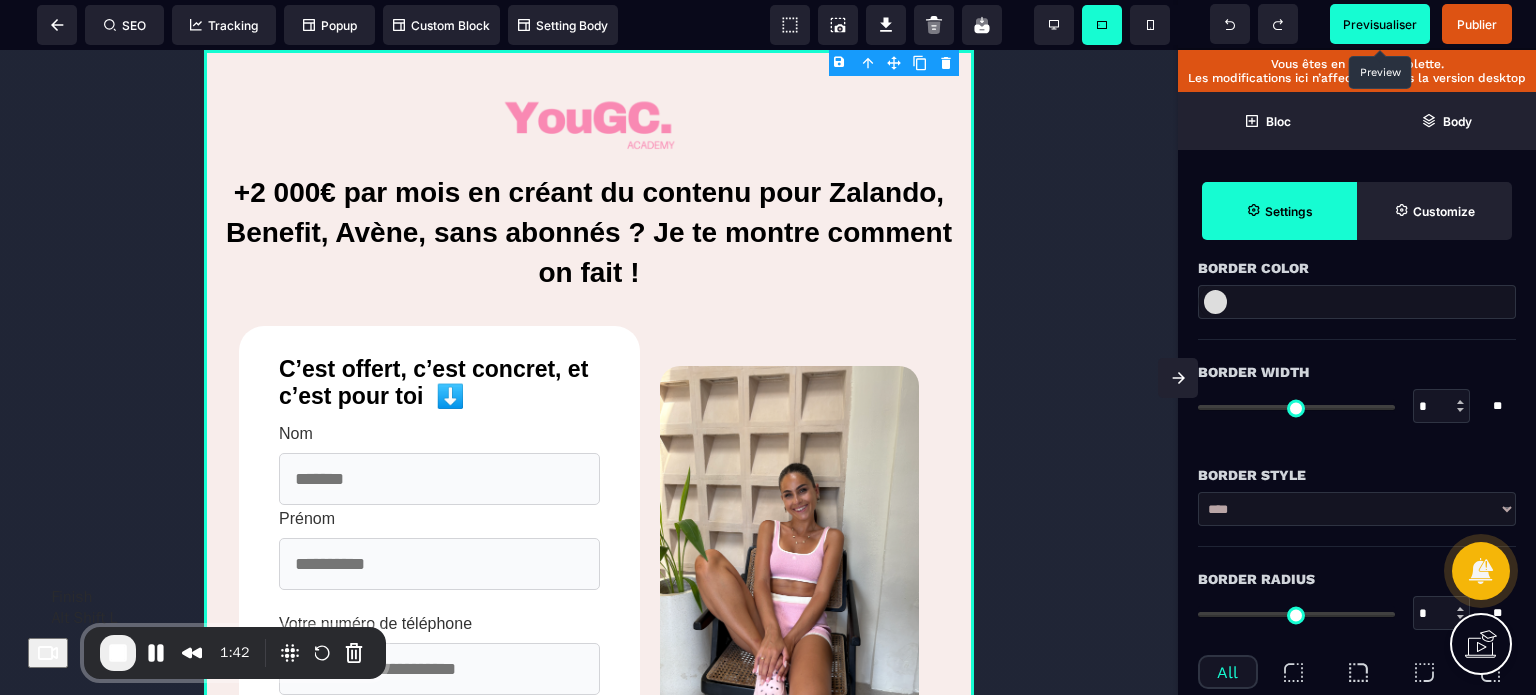 click at bounding box center (118, 653) 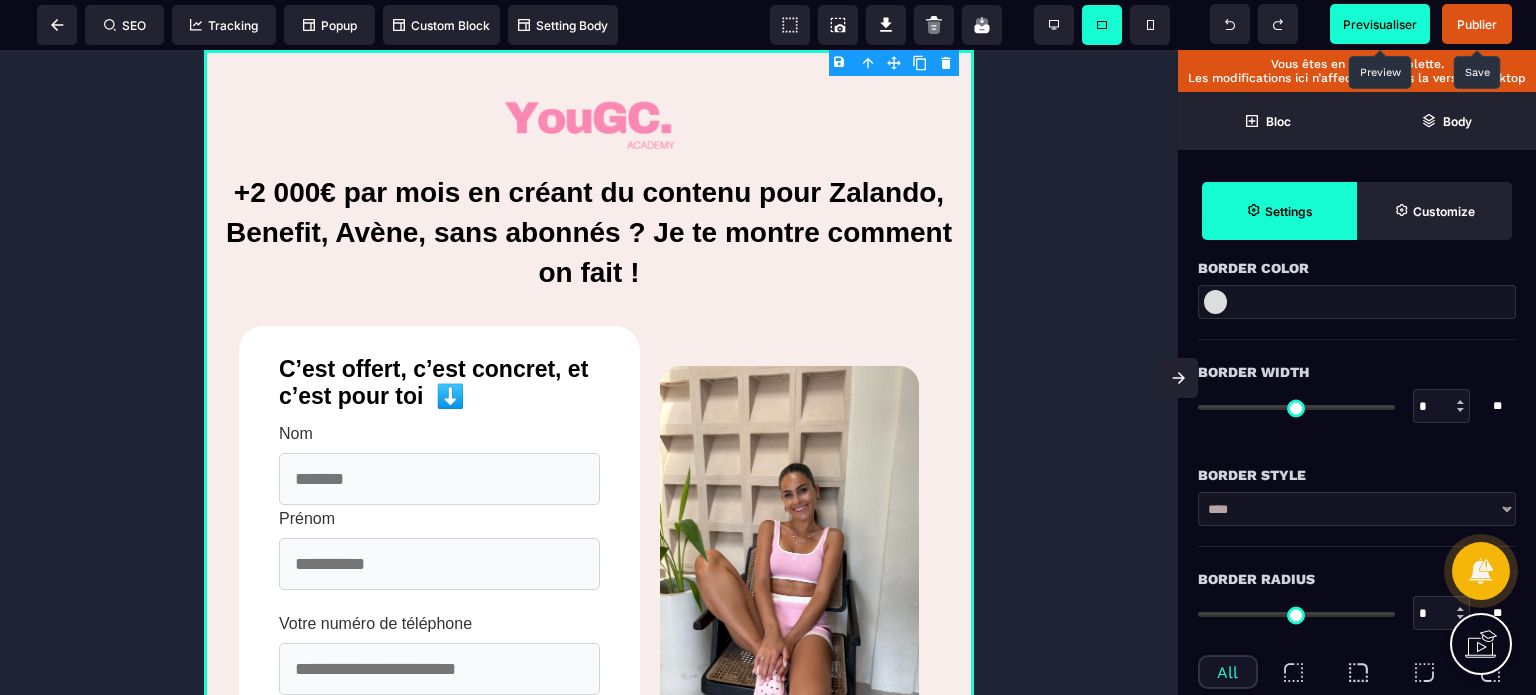 click on "Publier" at bounding box center [1477, 24] 